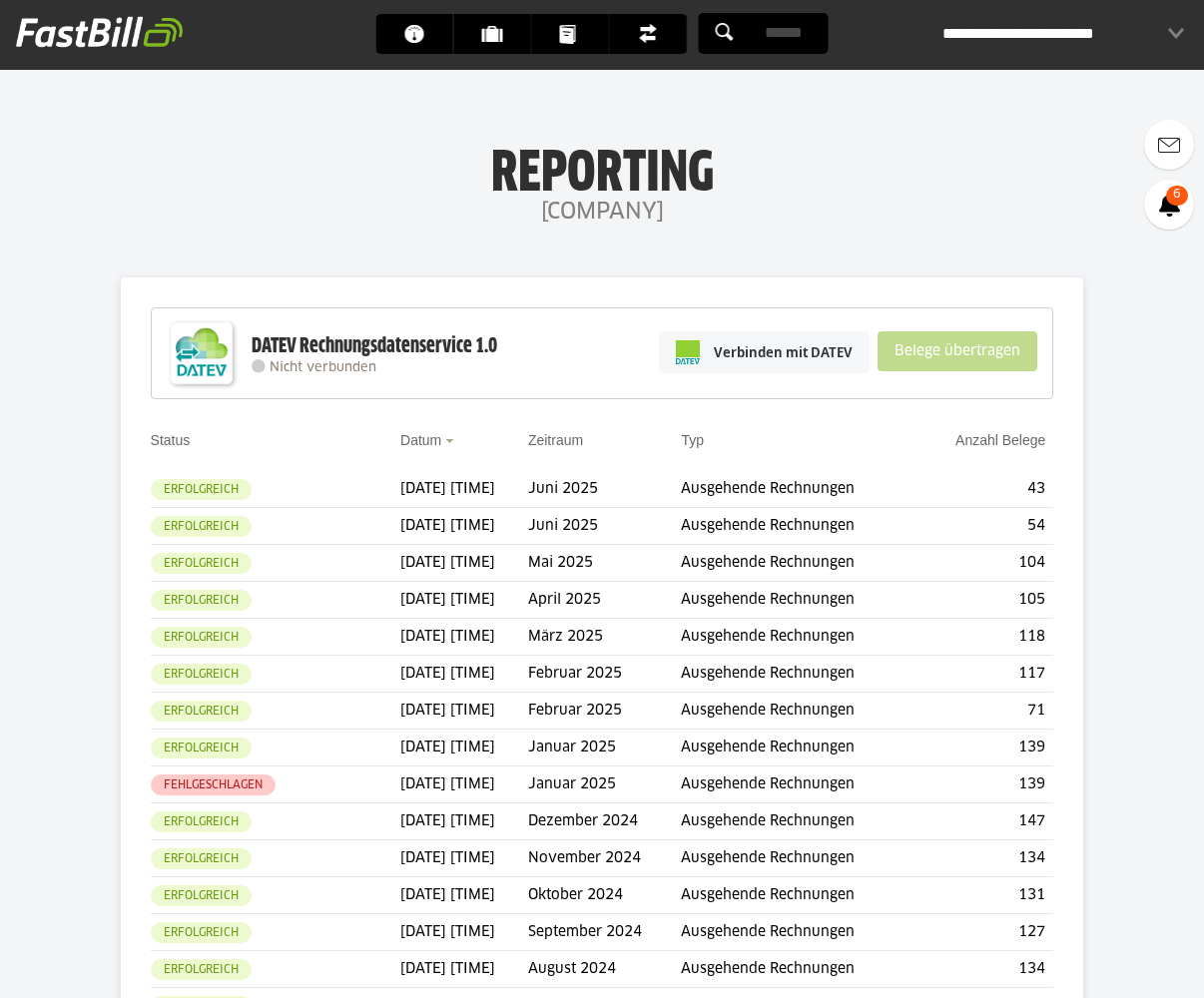 scroll, scrollTop: 0, scrollLeft: 0, axis: both 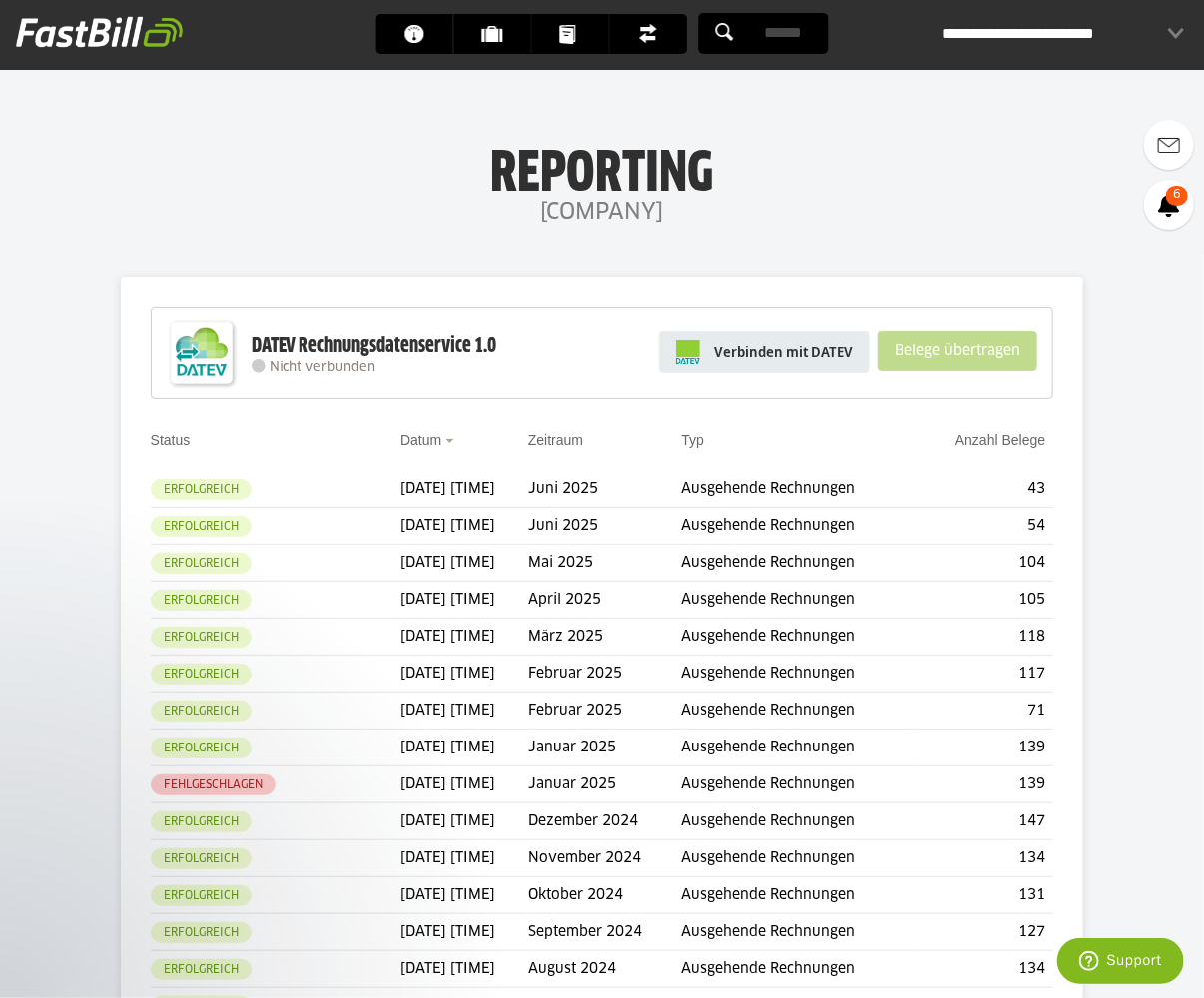click on "Verbinden mit DATEV" at bounding box center [783, 352] 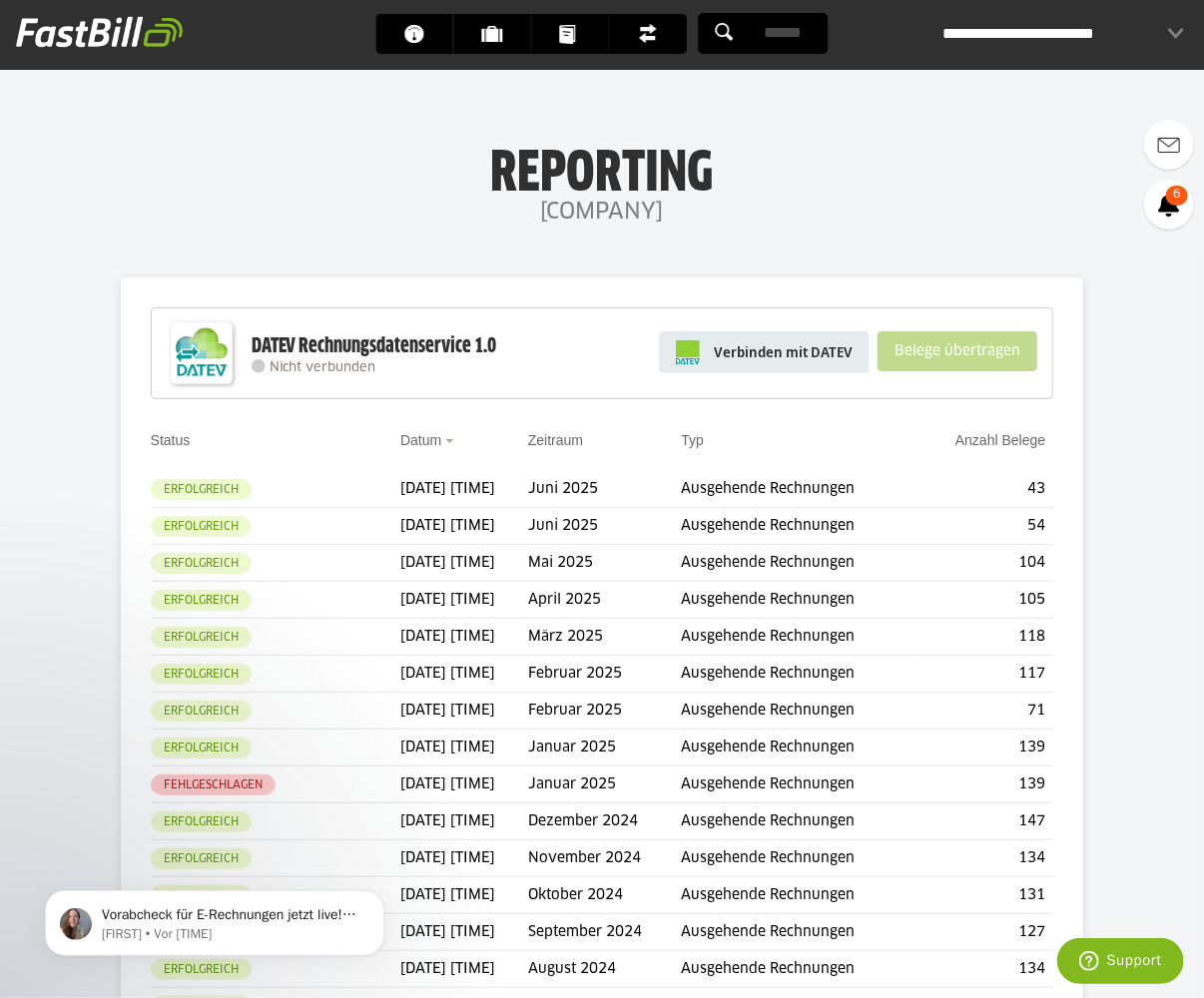 scroll, scrollTop: 0, scrollLeft: 0, axis: both 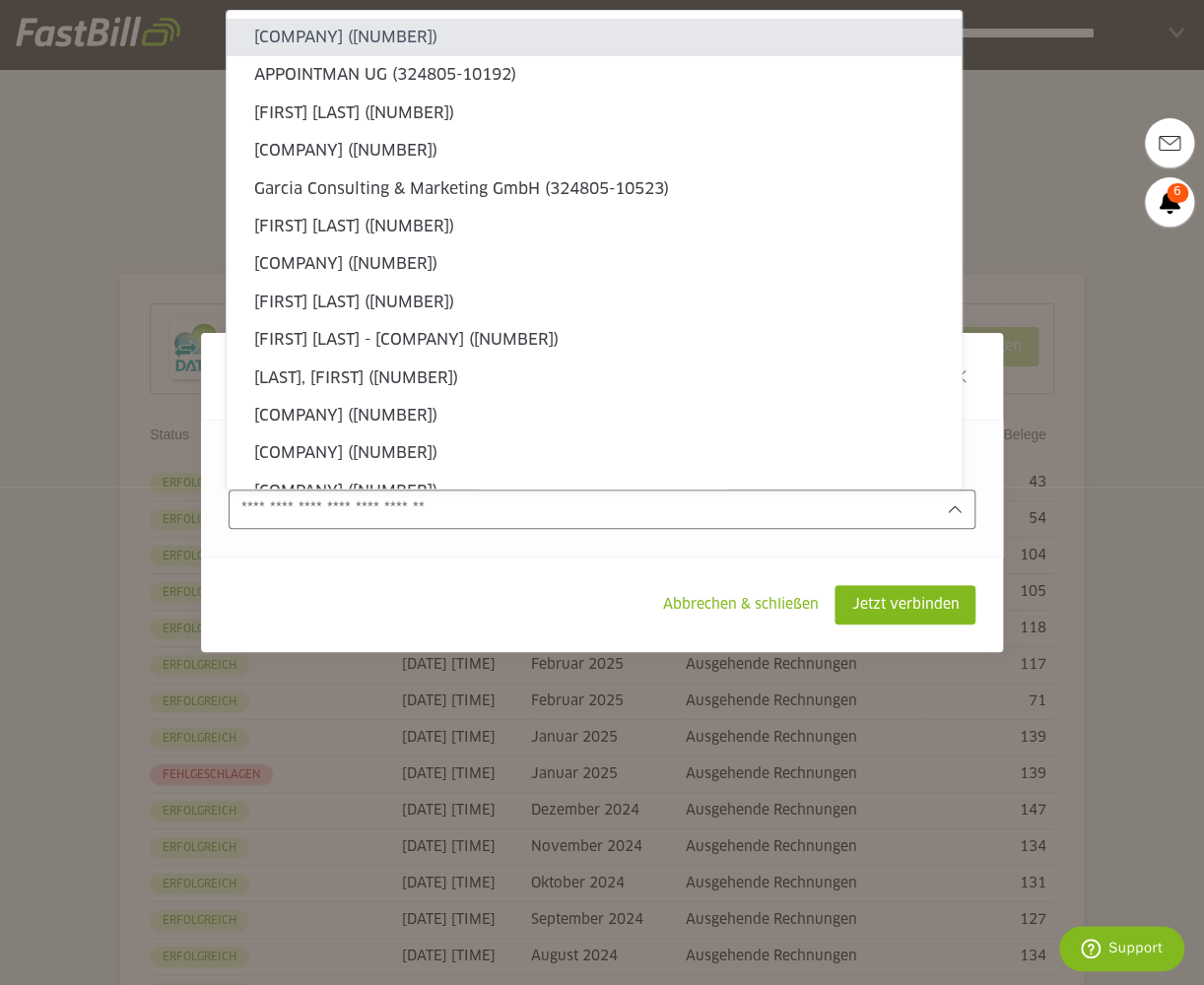 click at bounding box center (602, 509) 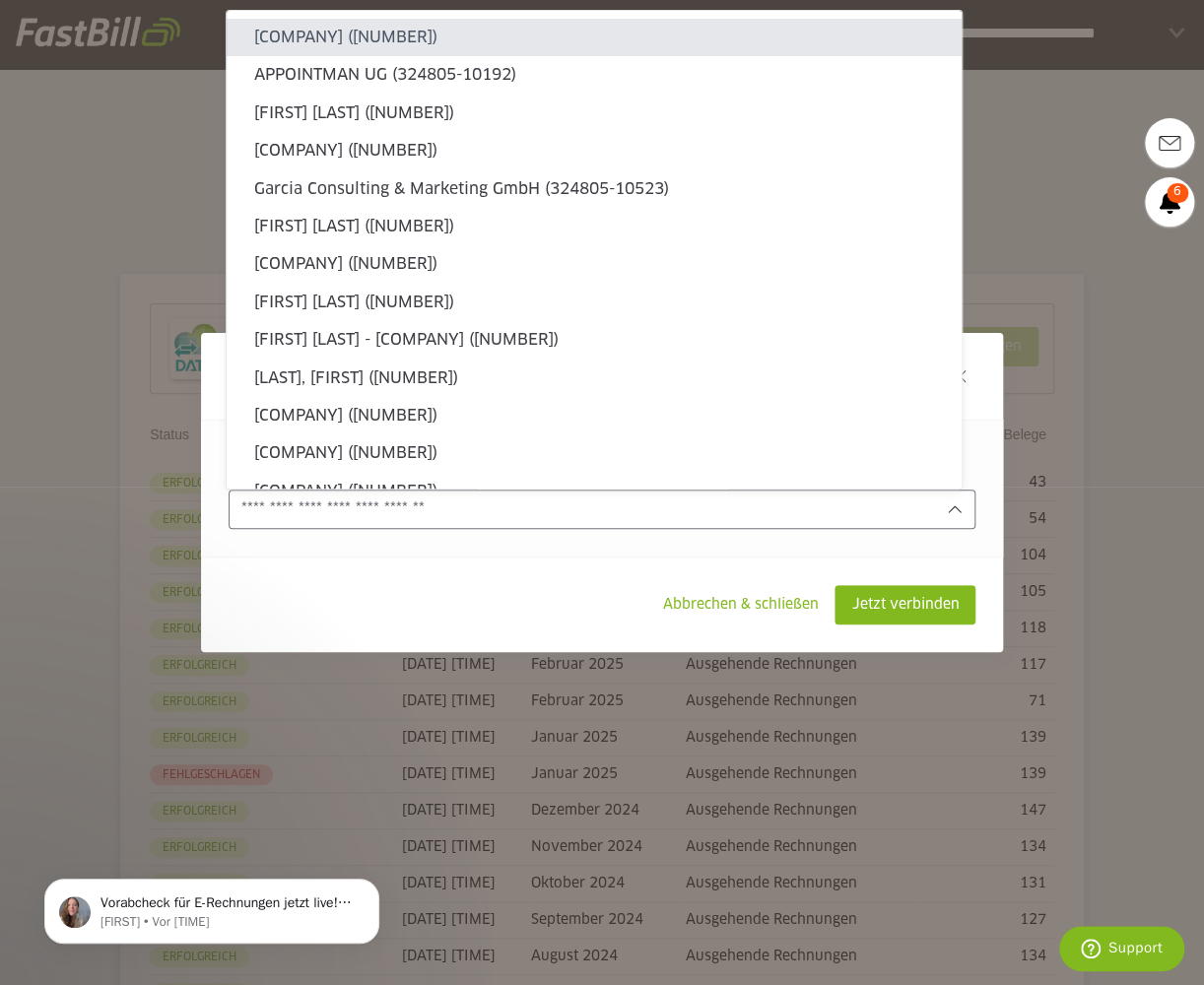 scroll, scrollTop: 0, scrollLeft: 0, axis: both 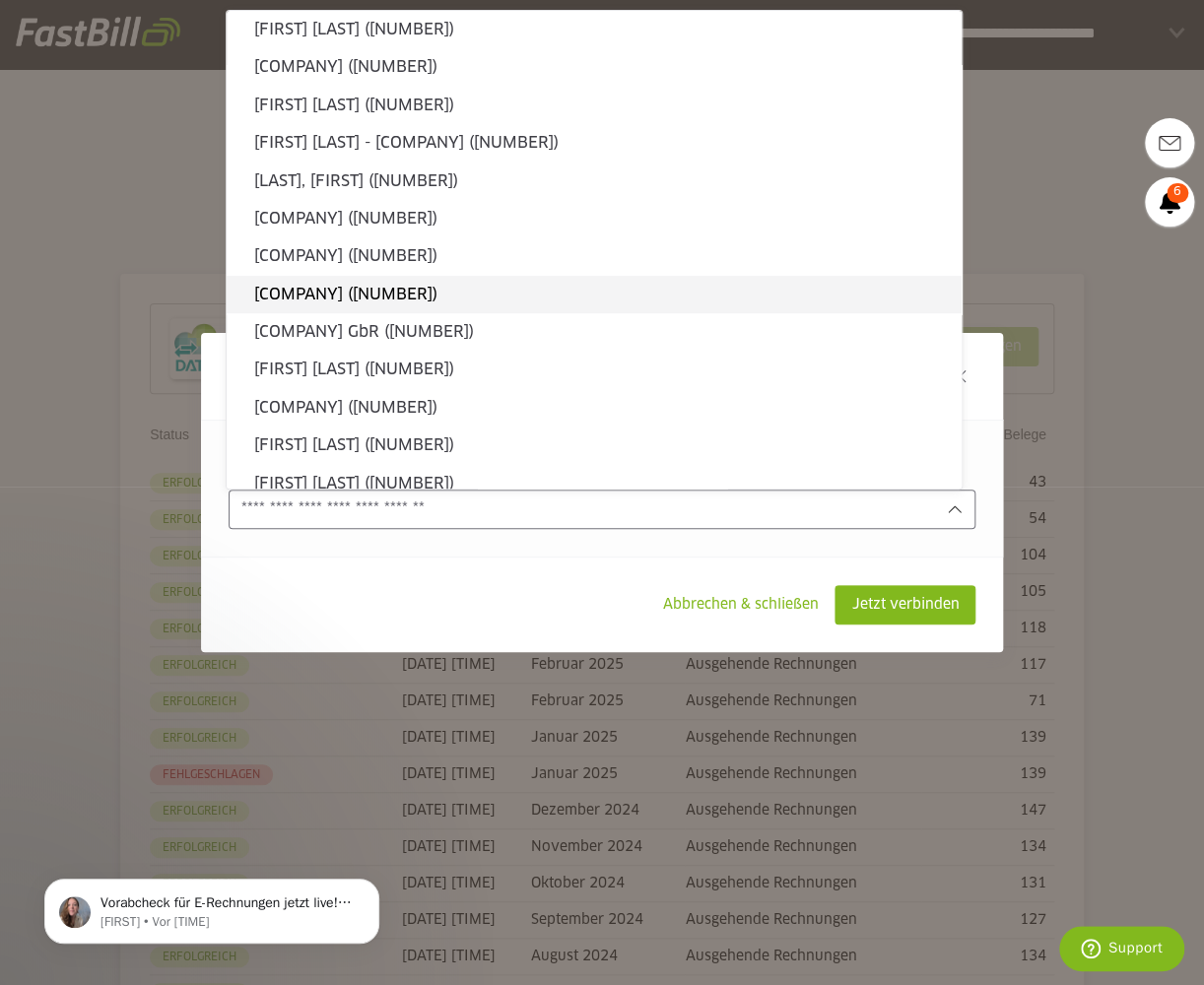 click on "Eversports Deutschland UG (haftungsbeschränkt) (324805-11465)" at bounding box center (600, 295) 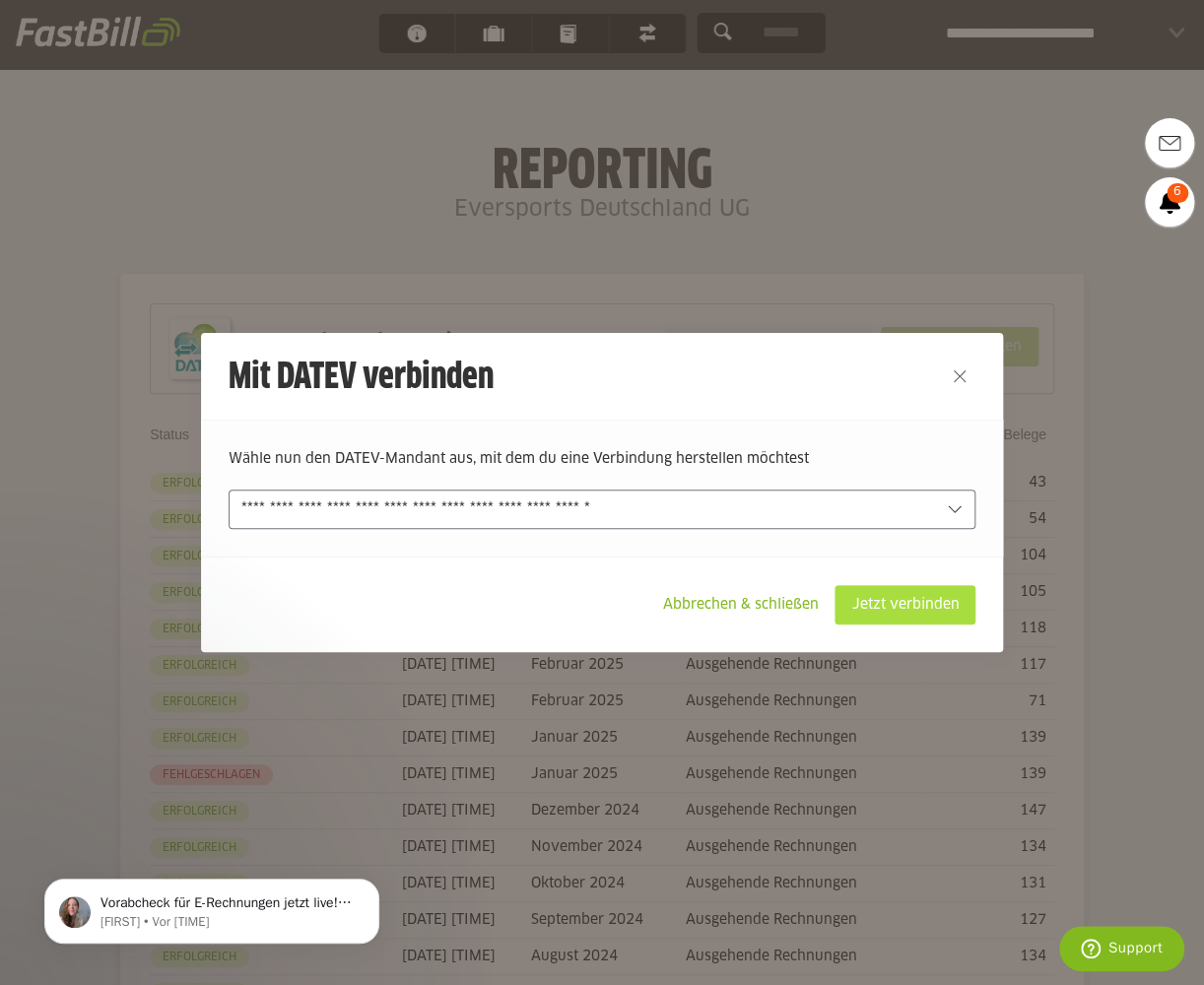 click on "Jetzt verbinden" at bounding box center (904, 605) 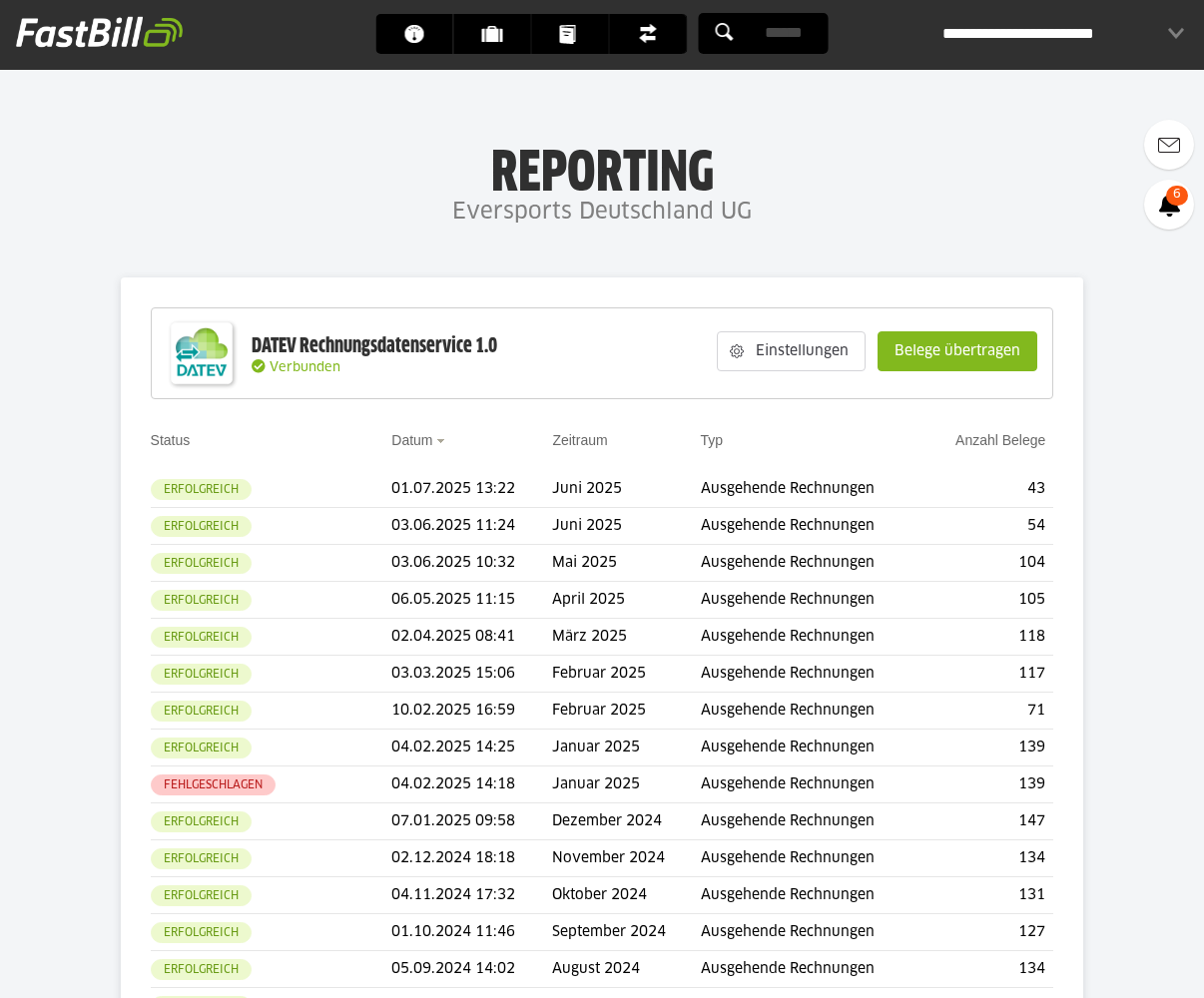 scroll, scrollTop: 0, scrollLeft: 0, axis: both 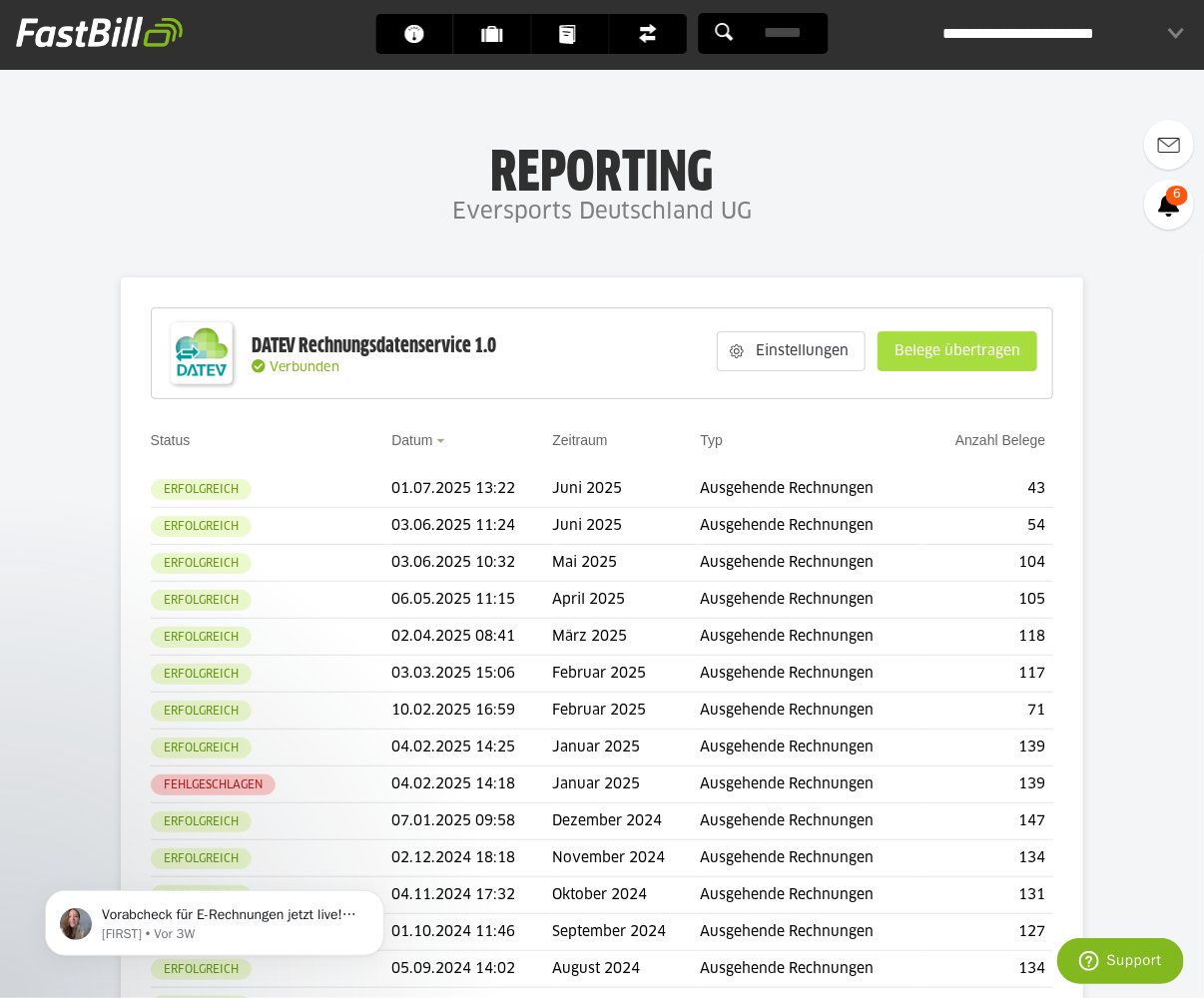 click on "Belege übertragen" at bounding box center [957, 351] 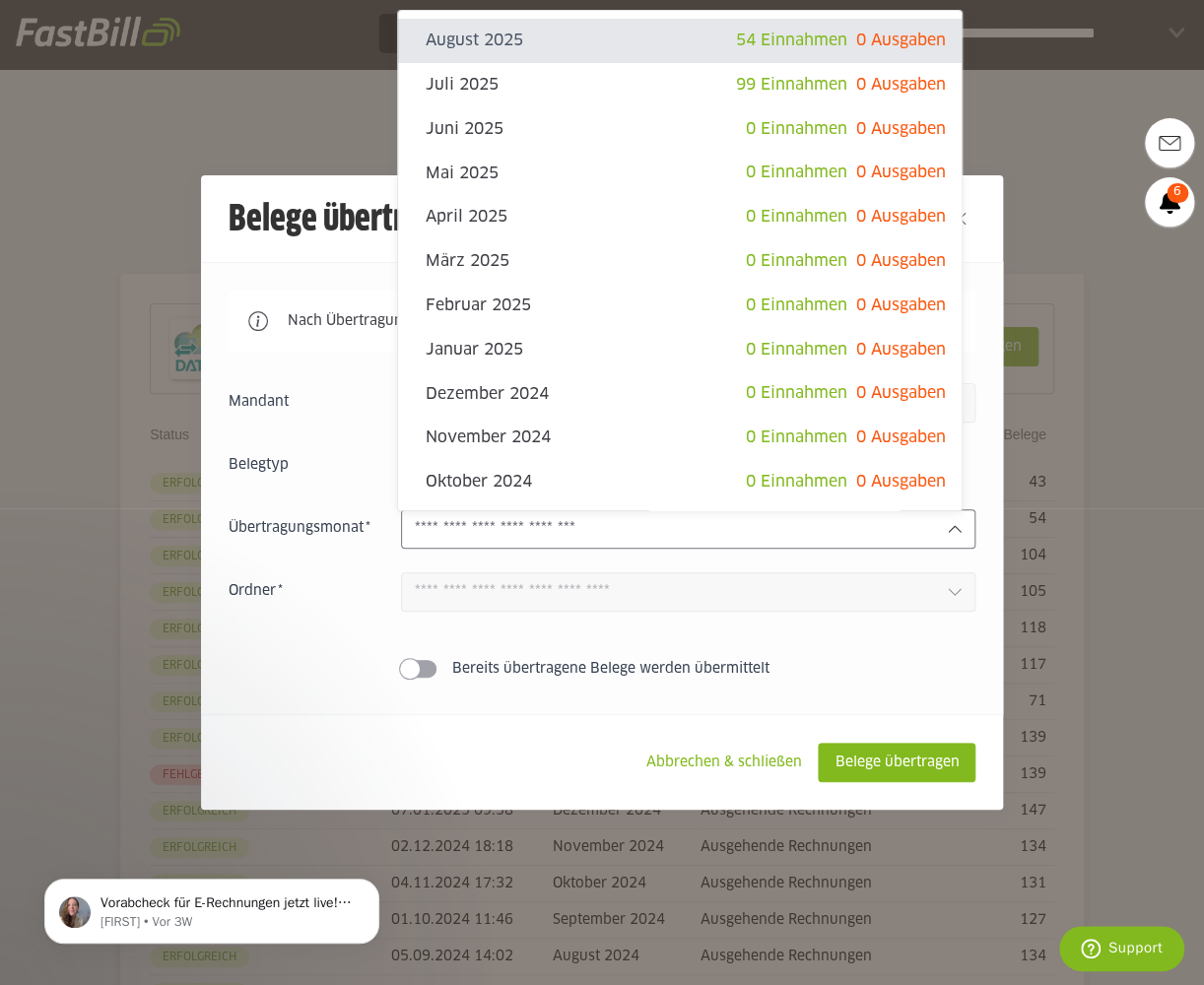 click 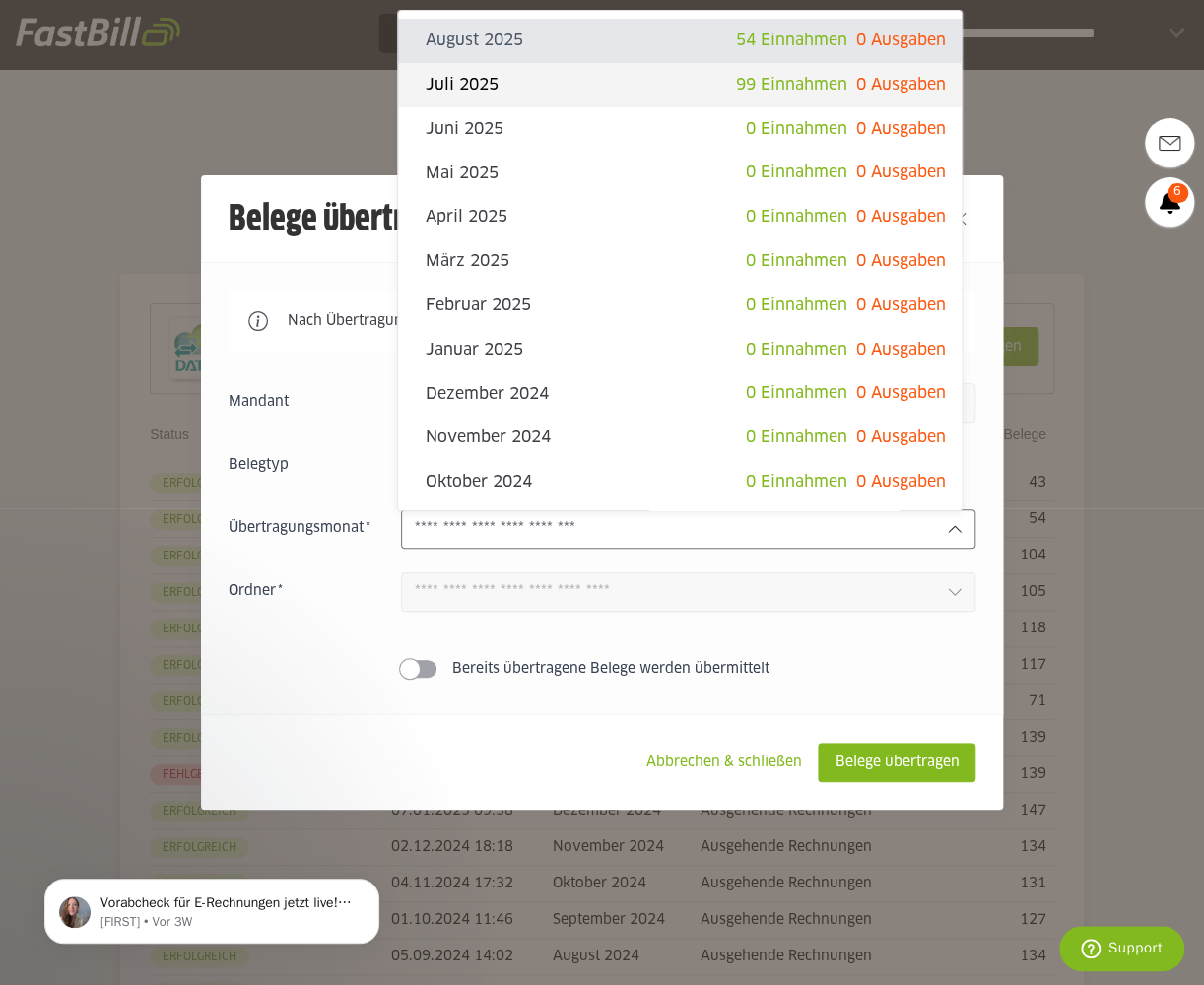 click on "Juli 2025" 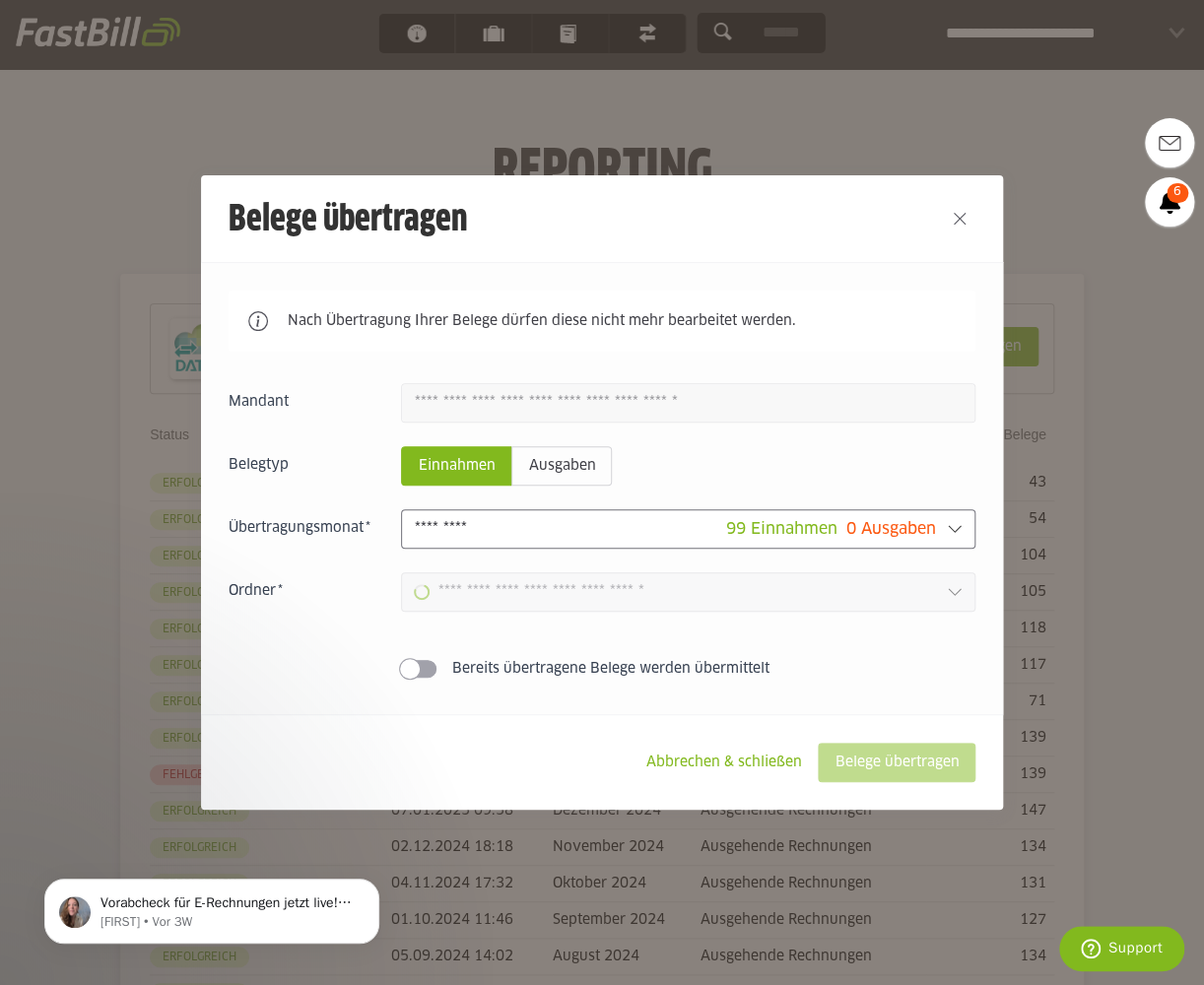 type on "**********" 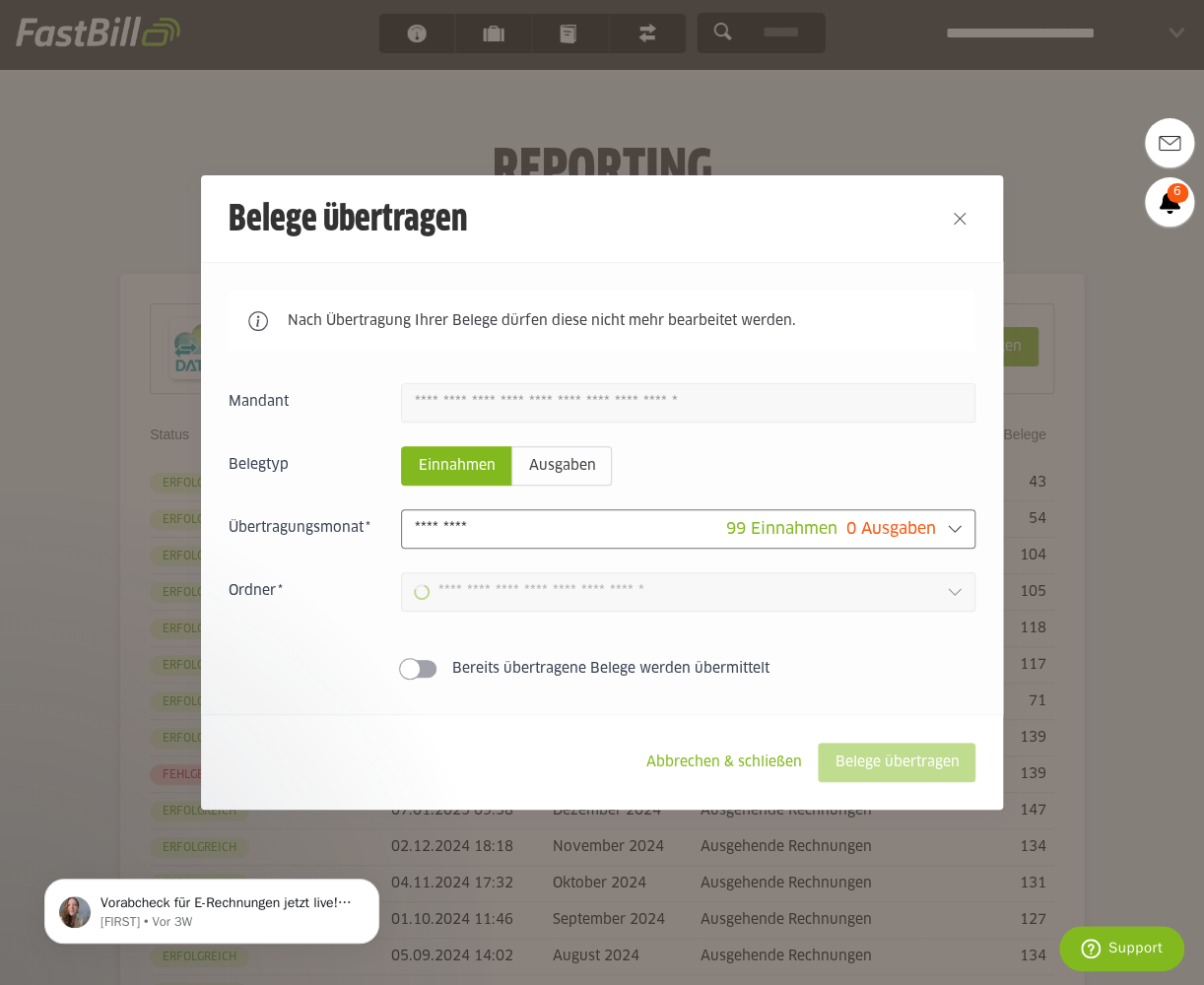 type on "**********" 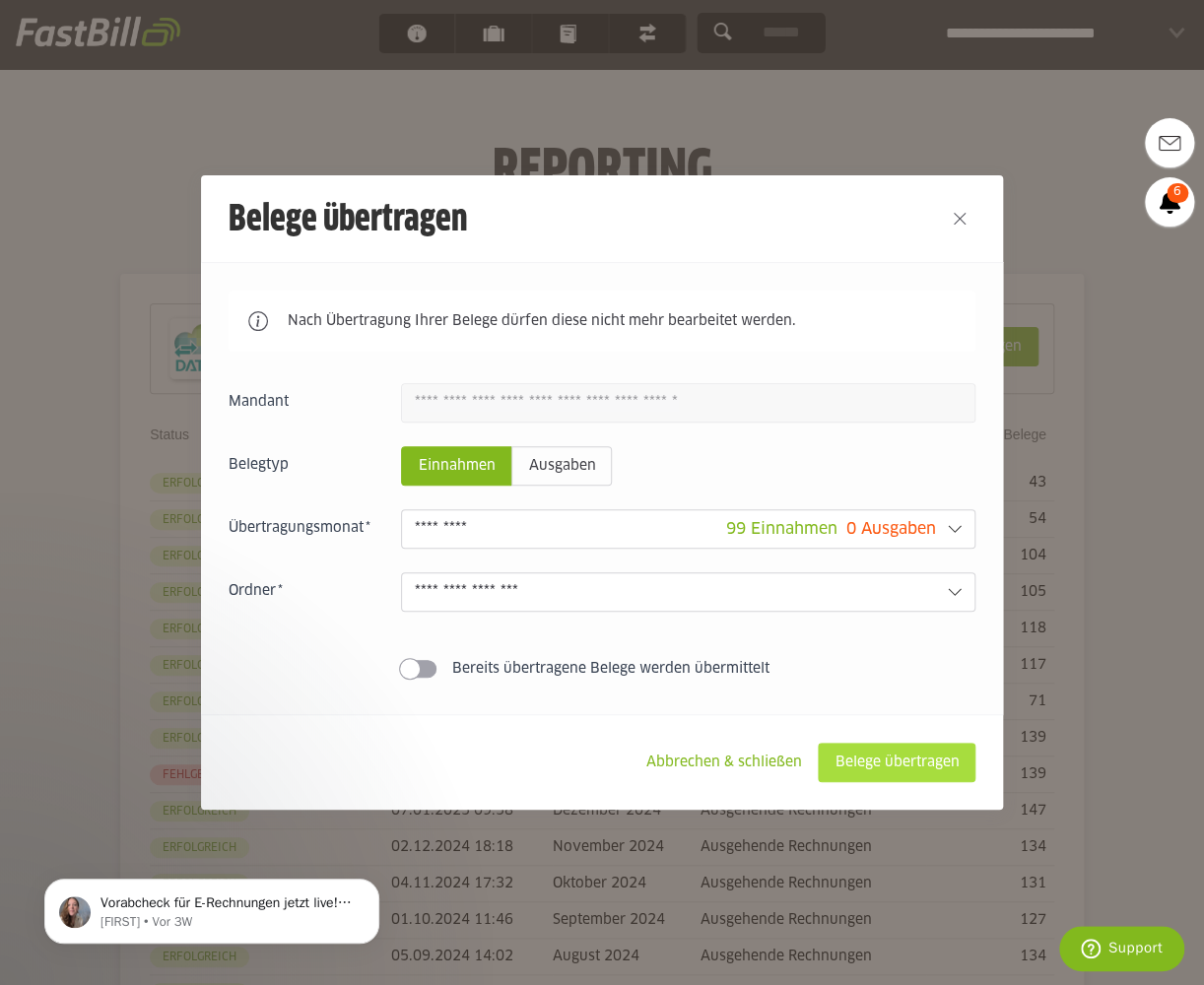 click on "Belege übertragen" at bounding box center [897, 762] 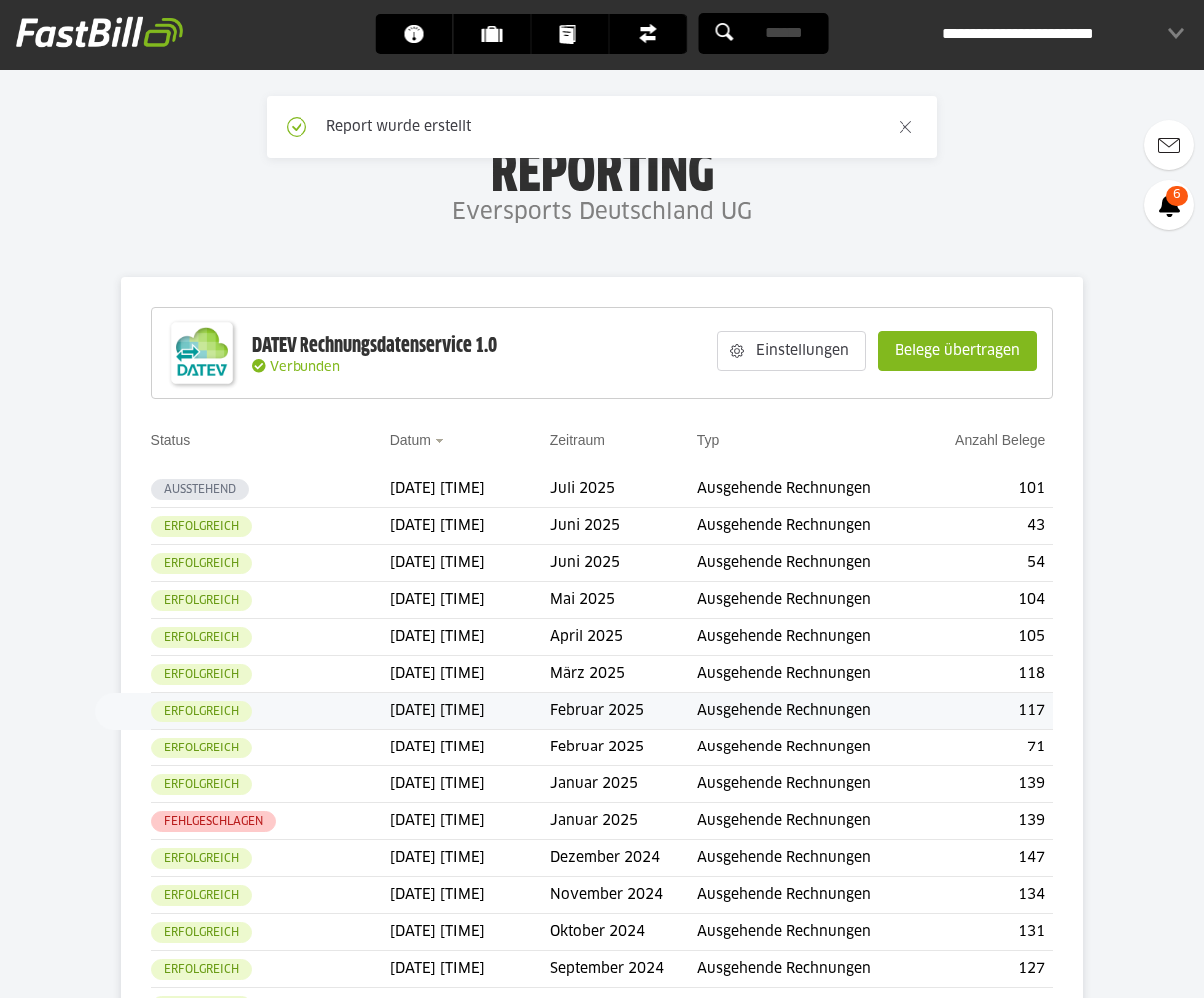 scroll, scrollTop: 0, scrollLeft: 0, axis: both 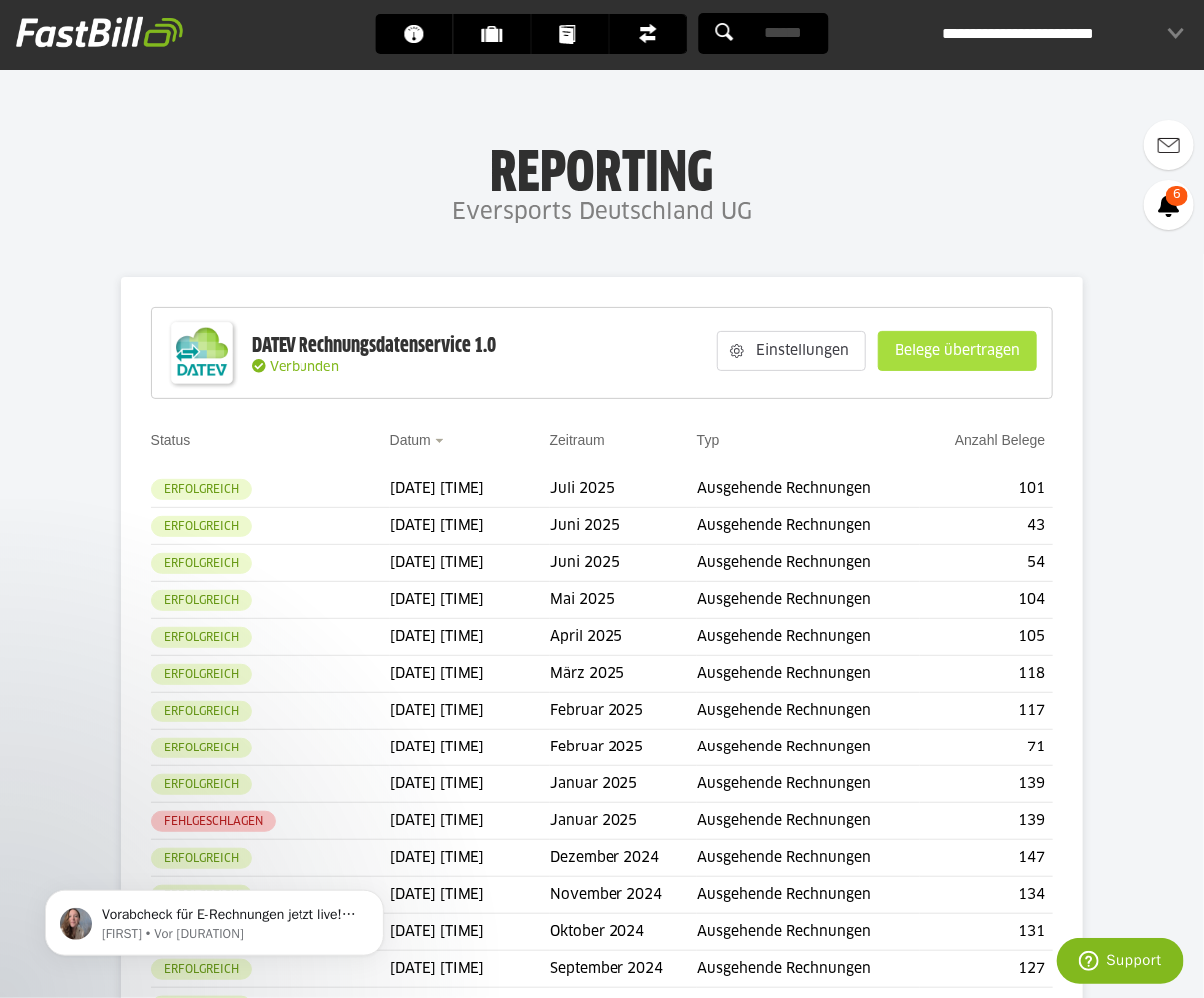 click on "Belege übertragen" at bounding box center [957, 351] 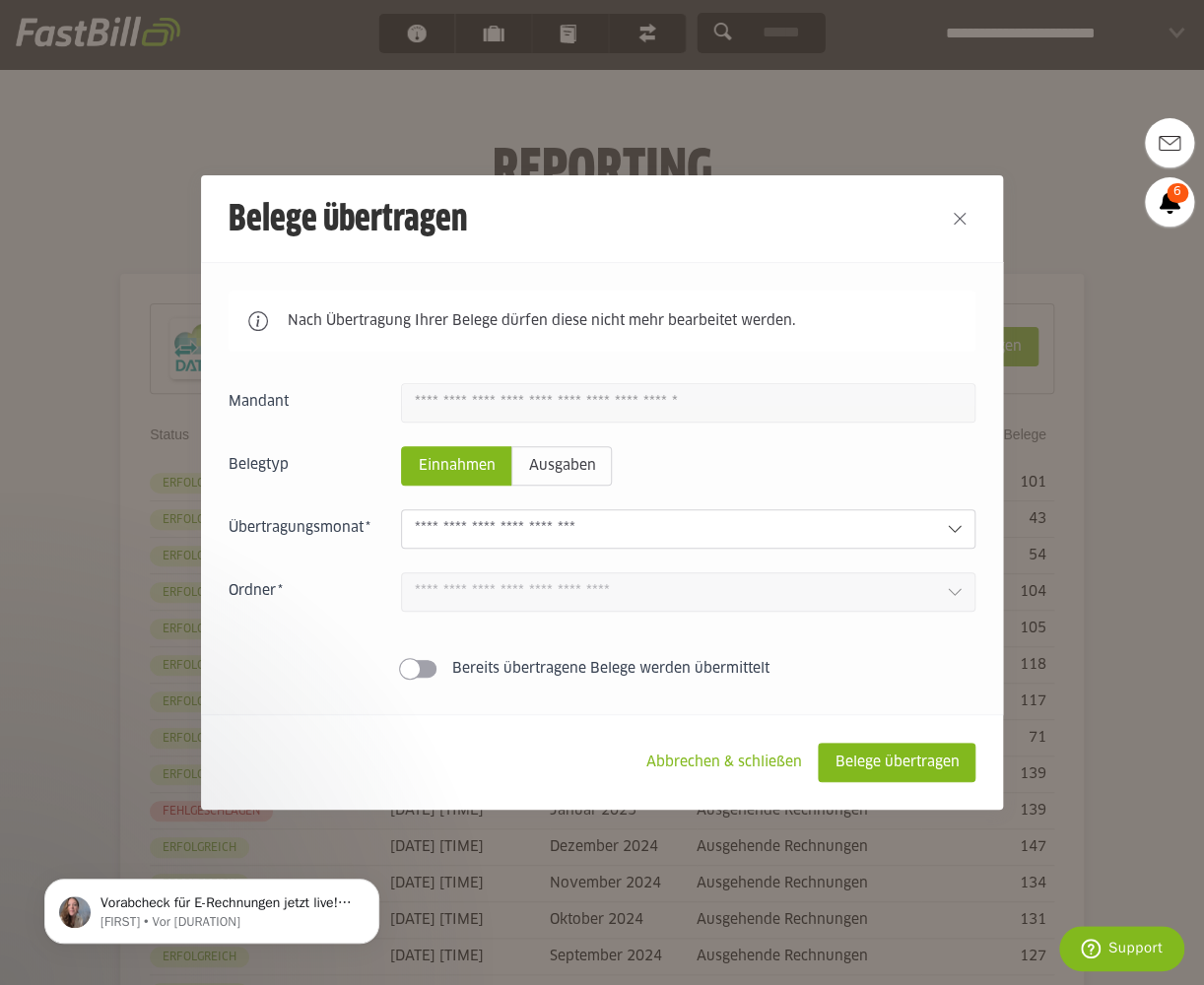 click 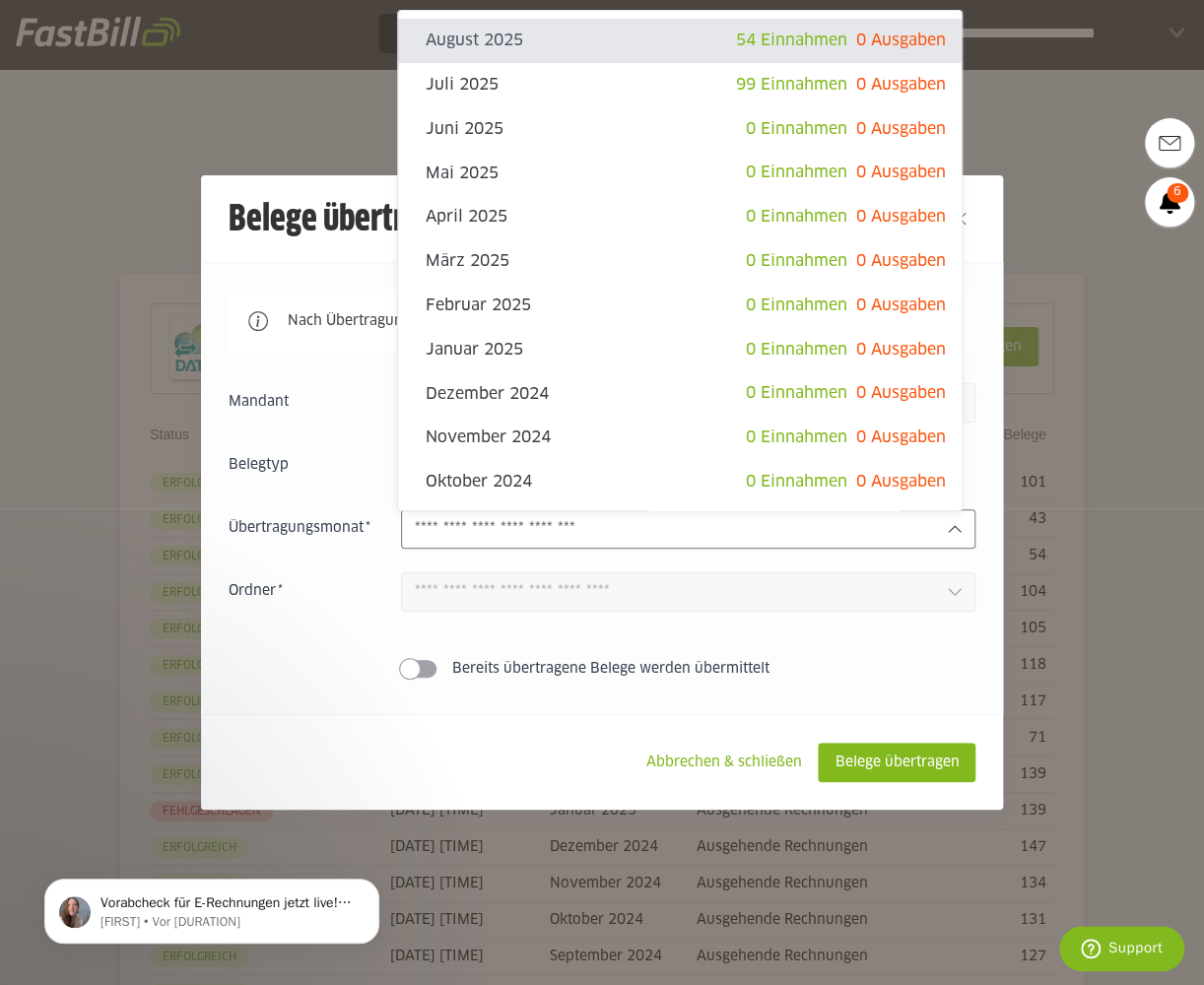 click on "August 2025" 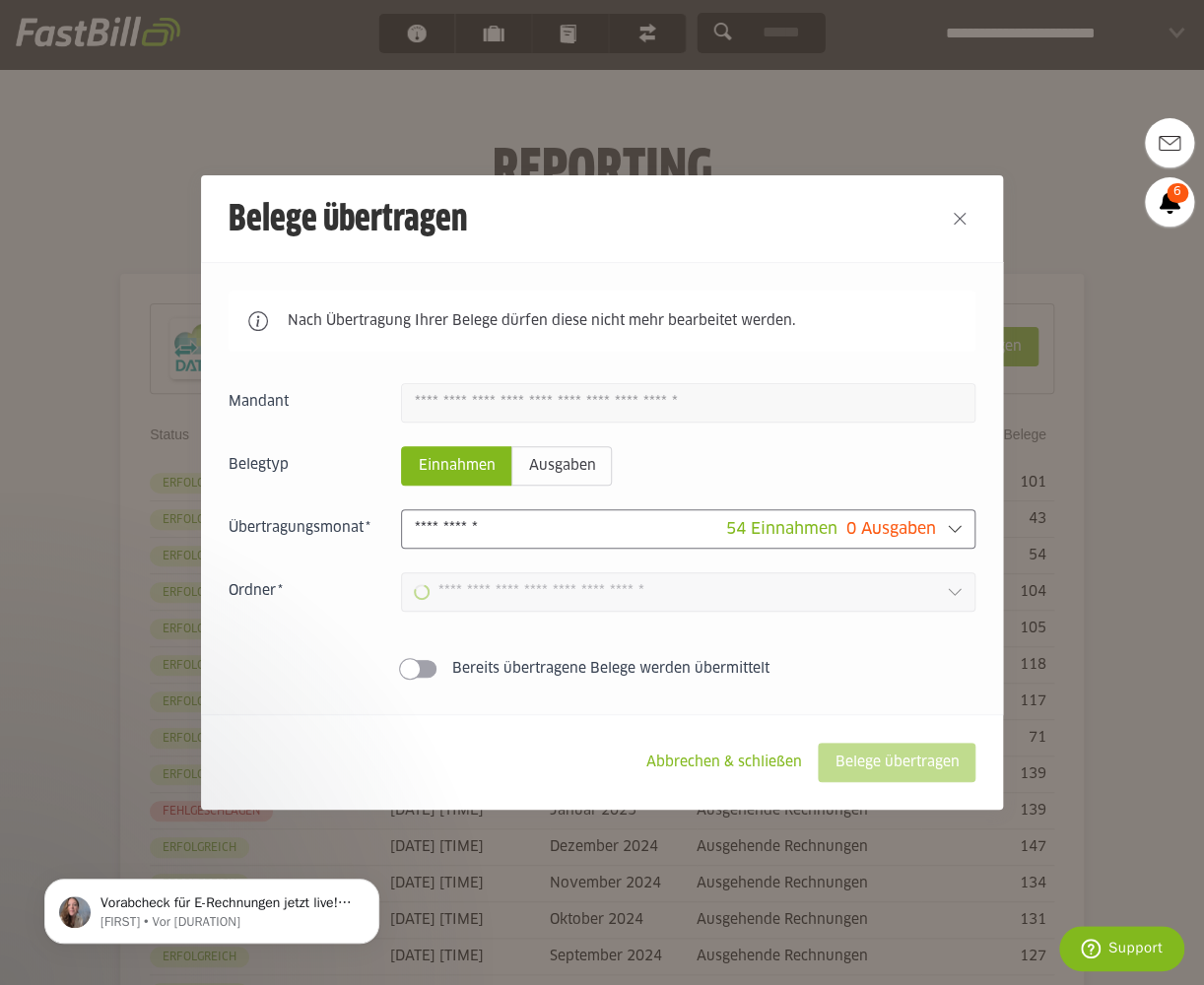 type on "**********" 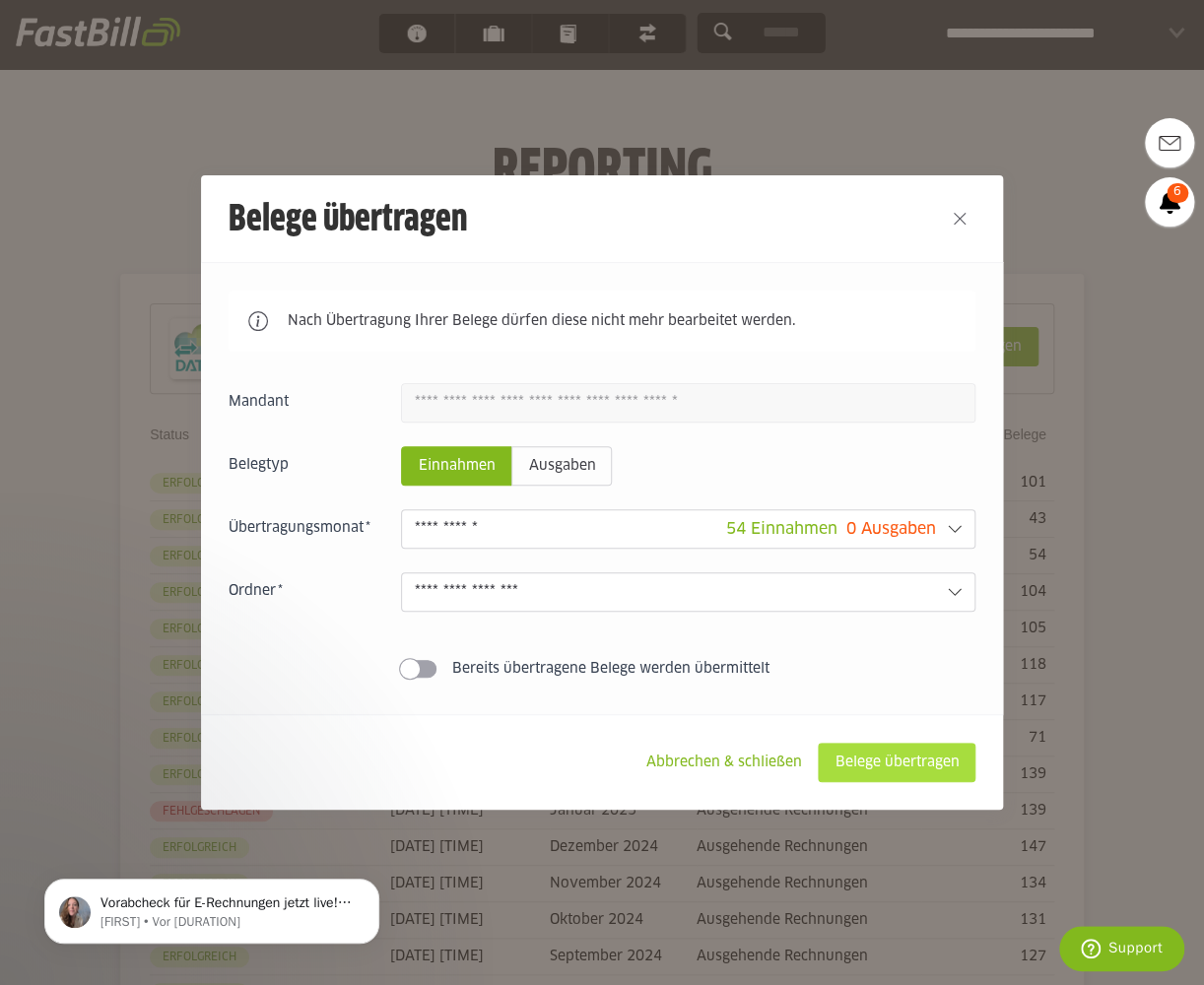 click on "Belege übertragen" at bounding box center [897, 762] 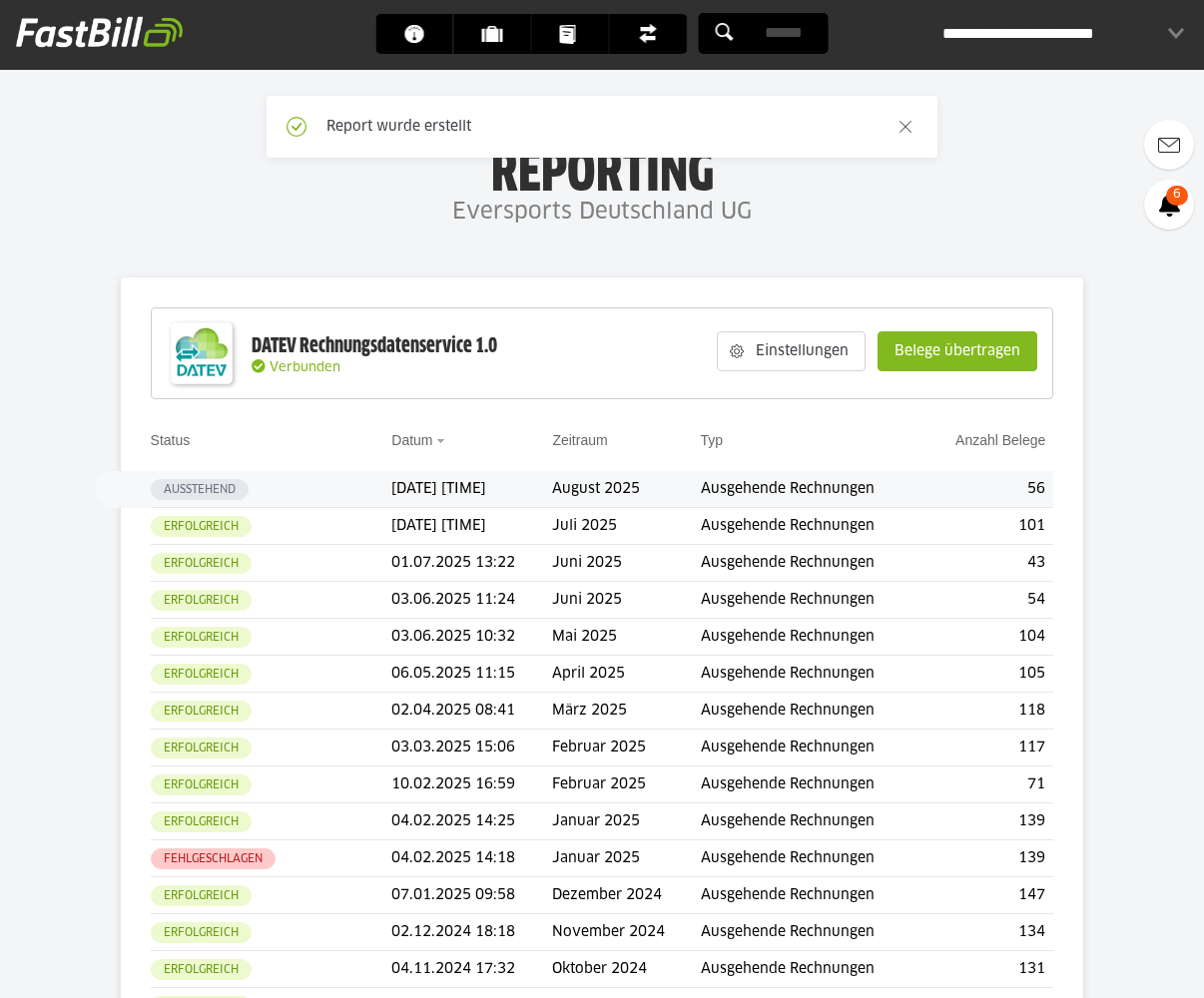 scroll, scrollTop: 0, scrollLeft: 0, axis: both 